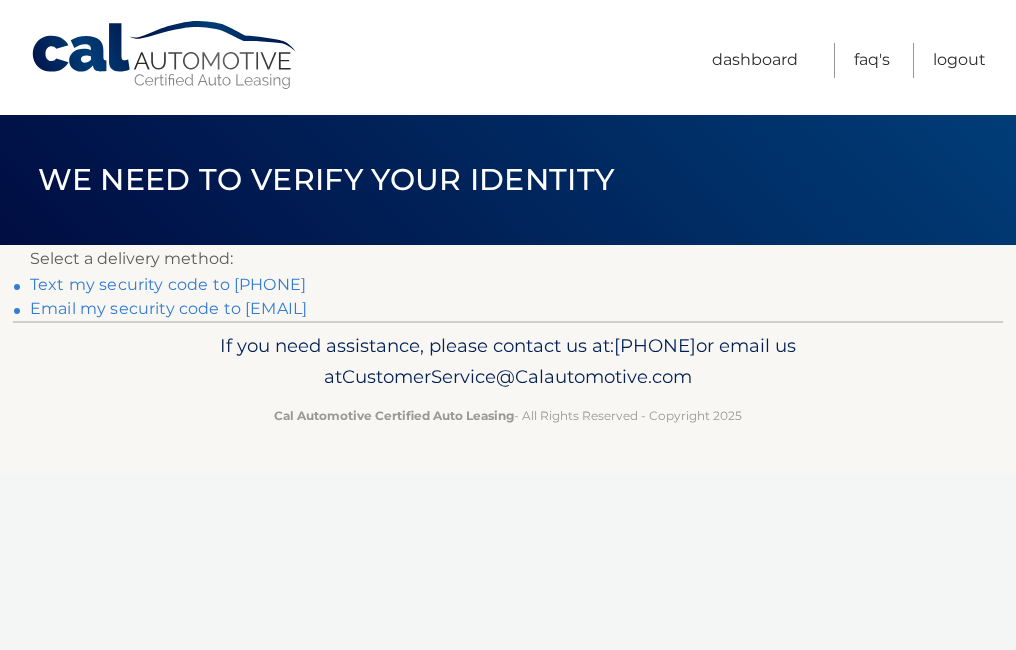 scroll, scrollTop: 0, scrollLeft: 0, axis: both 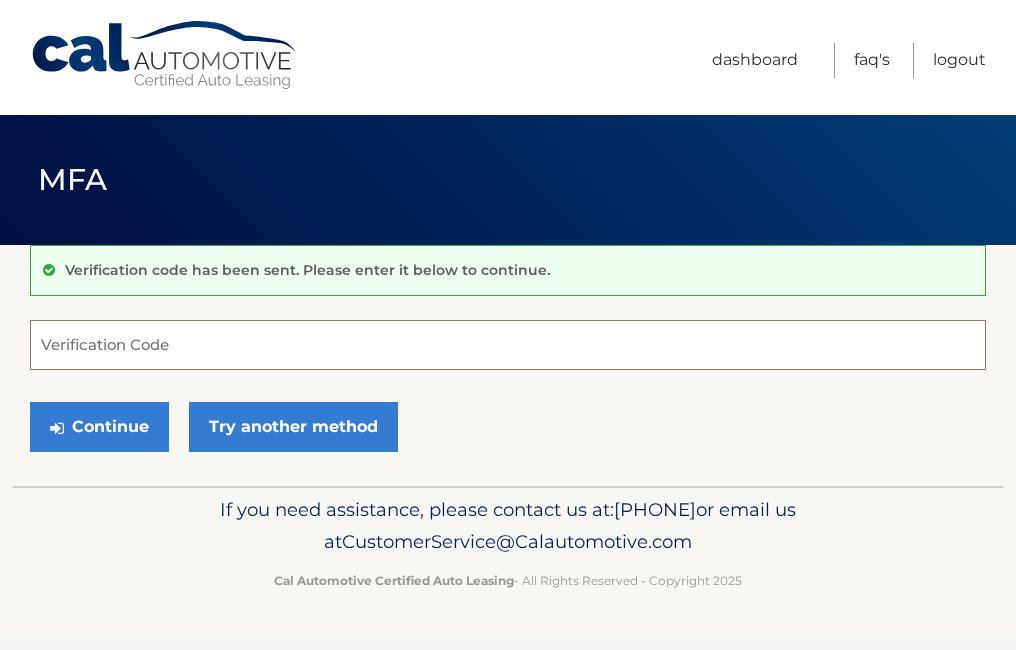 click on "Verification Code" at bounding box center [508, 345] 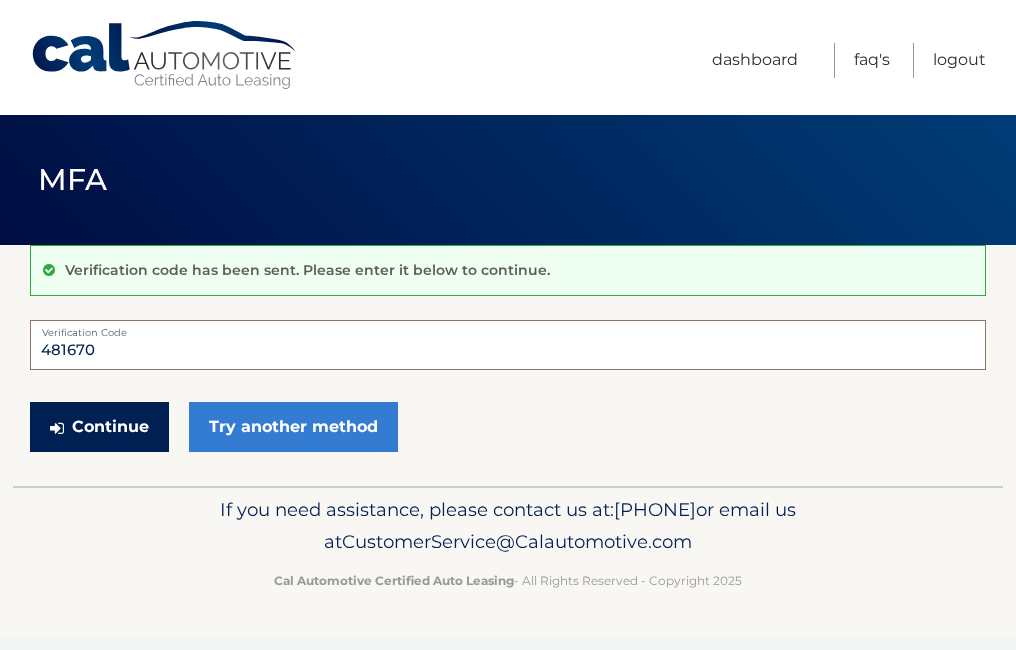 type on "481670" 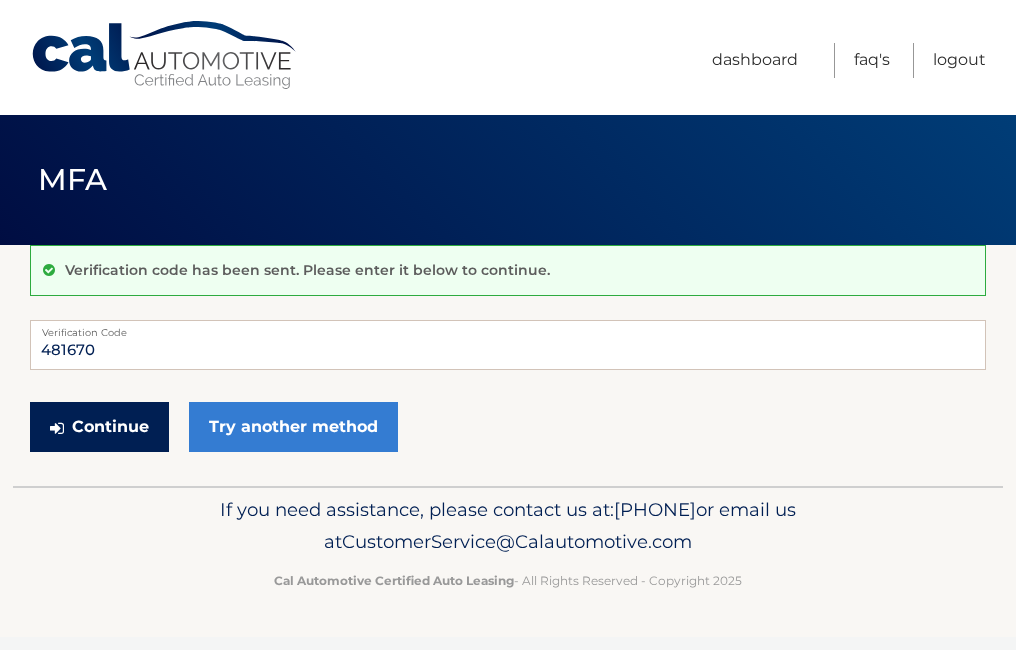 click on "Continue" at bounding box center (99, 427) 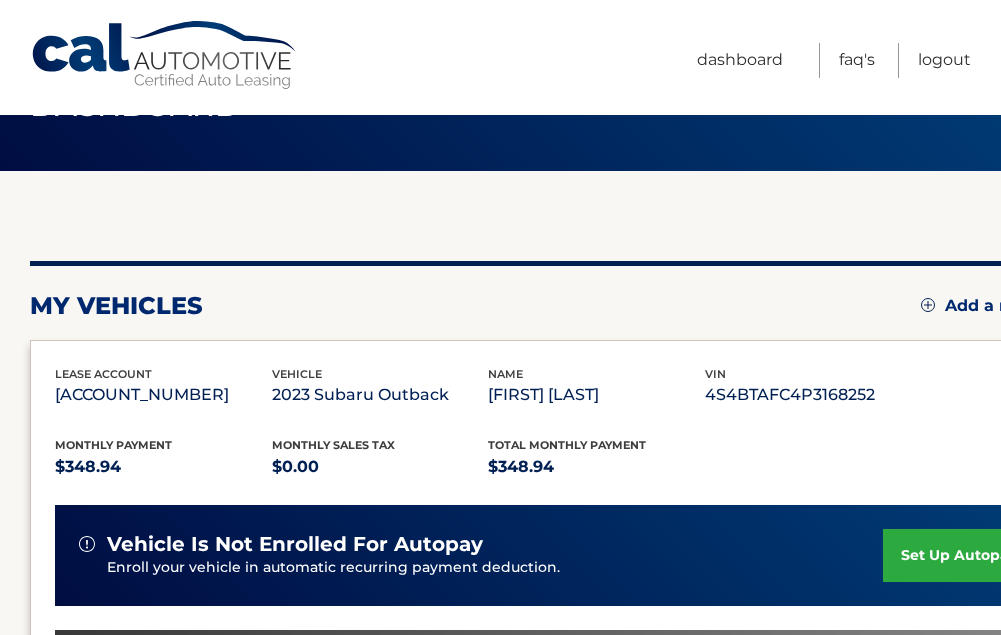 scroll, scrollTop: 0, scrollLeft: 0, axis: both 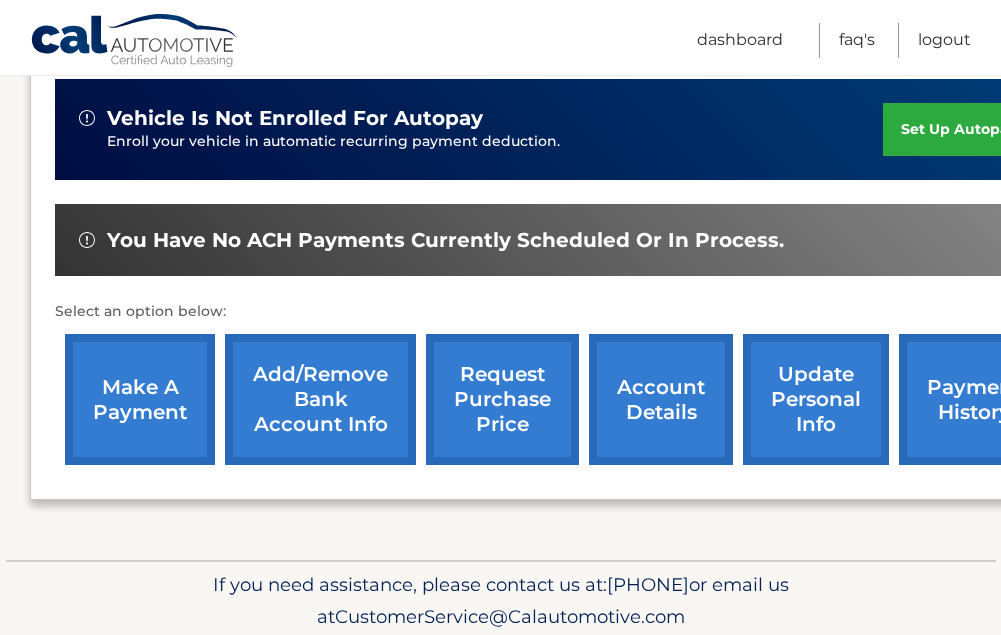 click on "make a payment" at bounding box center [140, 399] 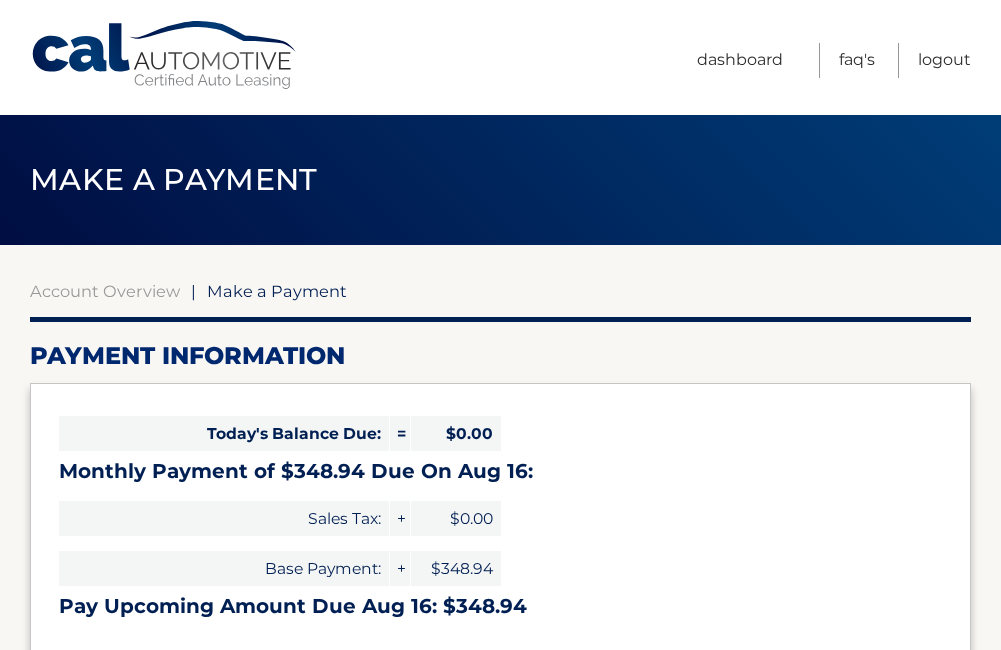 select on "YzVhODAwNDUtNWU1Yi00ZDQ3LWJhNDYtNGY4NGU5ZTkwNjdi" 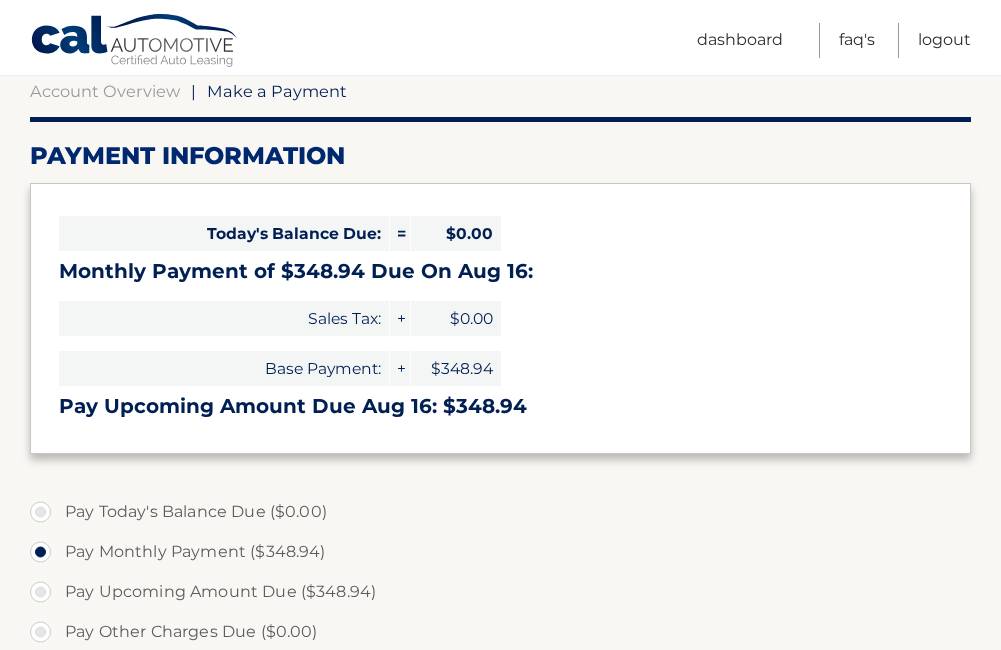 scroll, scrollTop: 100, scrollLeft: 0, axis: vertical 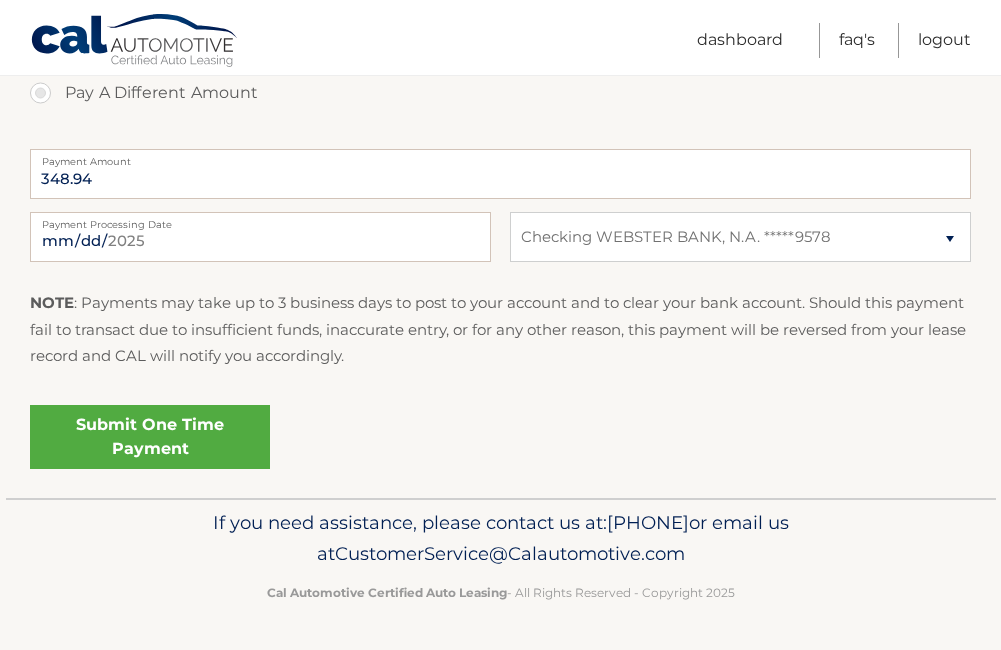 click on "Submit One Time Payment" at bounding box center [150, 437] 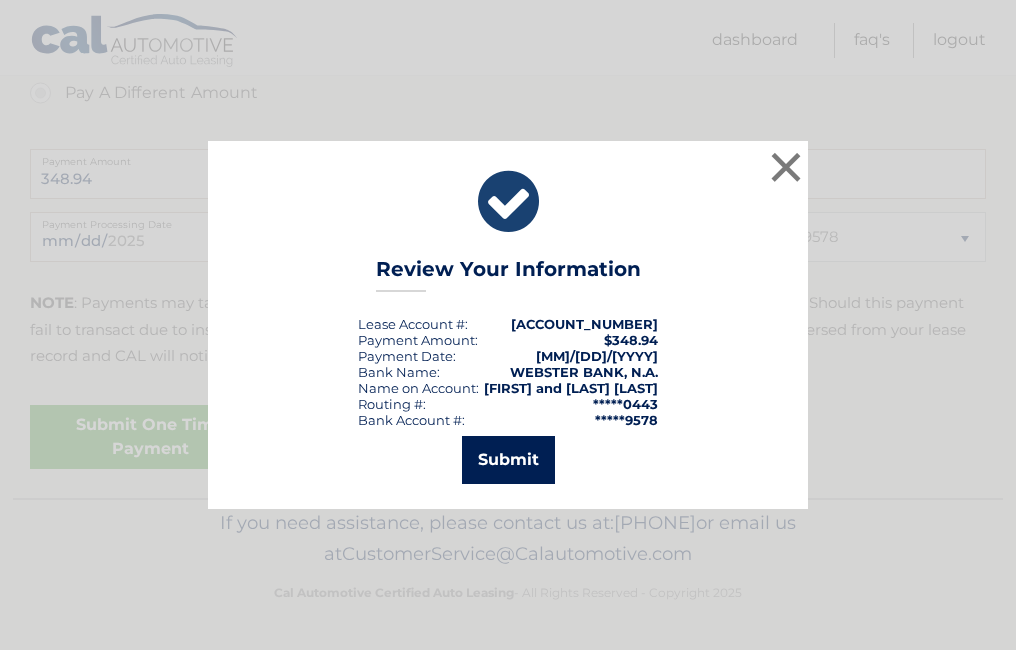 click on "Submit" at bounding box center [508, 460] 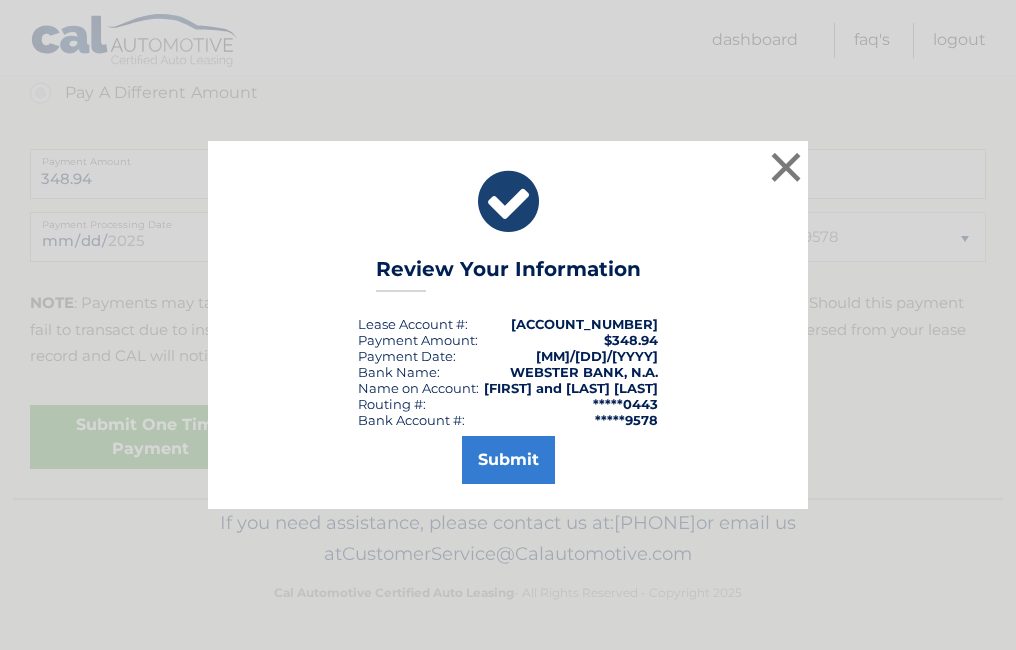 scroll, scrollTop: 707, scrollLeft: 0, axis: vertical 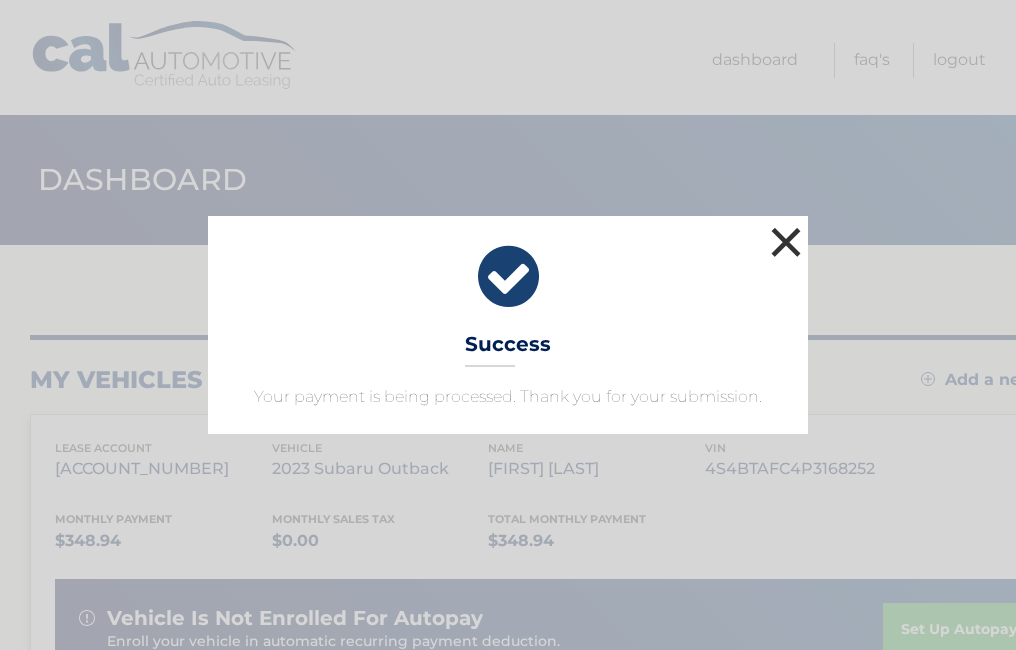 click on "×" at bounding box center [786, 242] 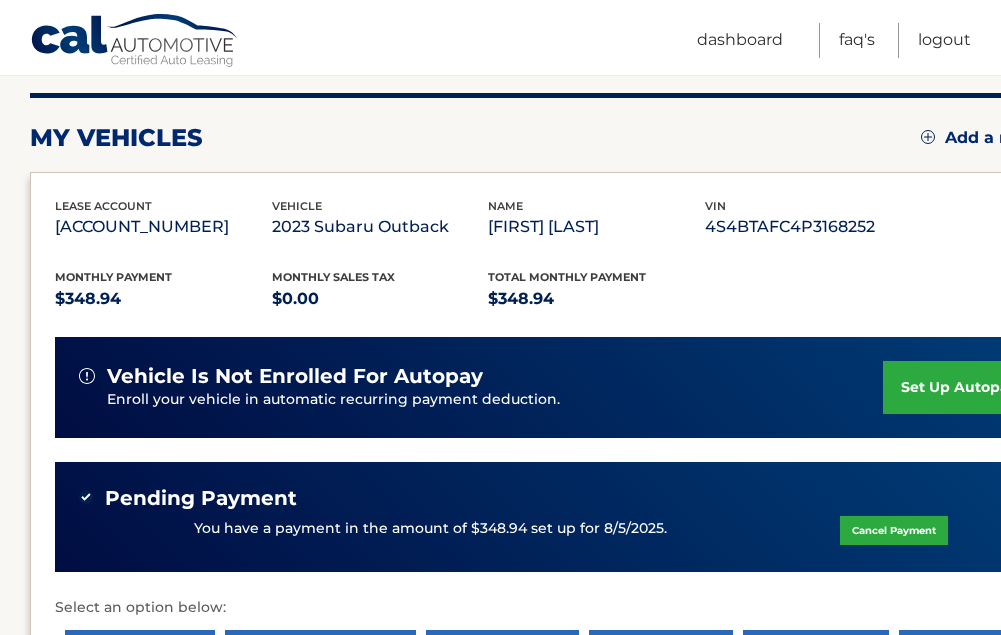 scroll, scrollTop: 300, scrollLeft: 0, axis: vertical 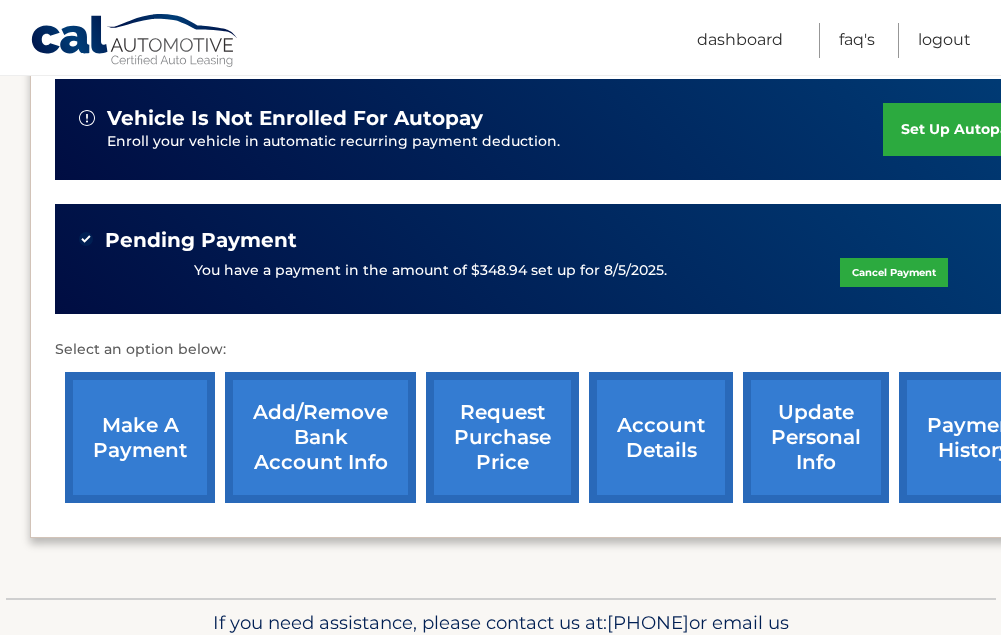 click on "payment history" at bounding box center [974, 437] 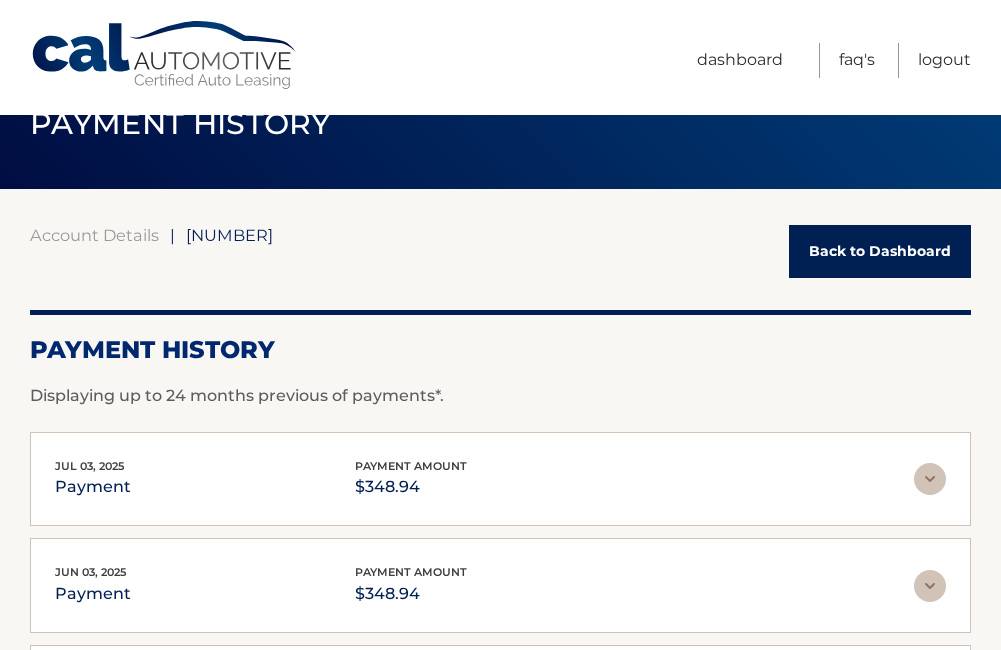 scroll, scrollTop: 0, scrollLeft: 0, axis: both 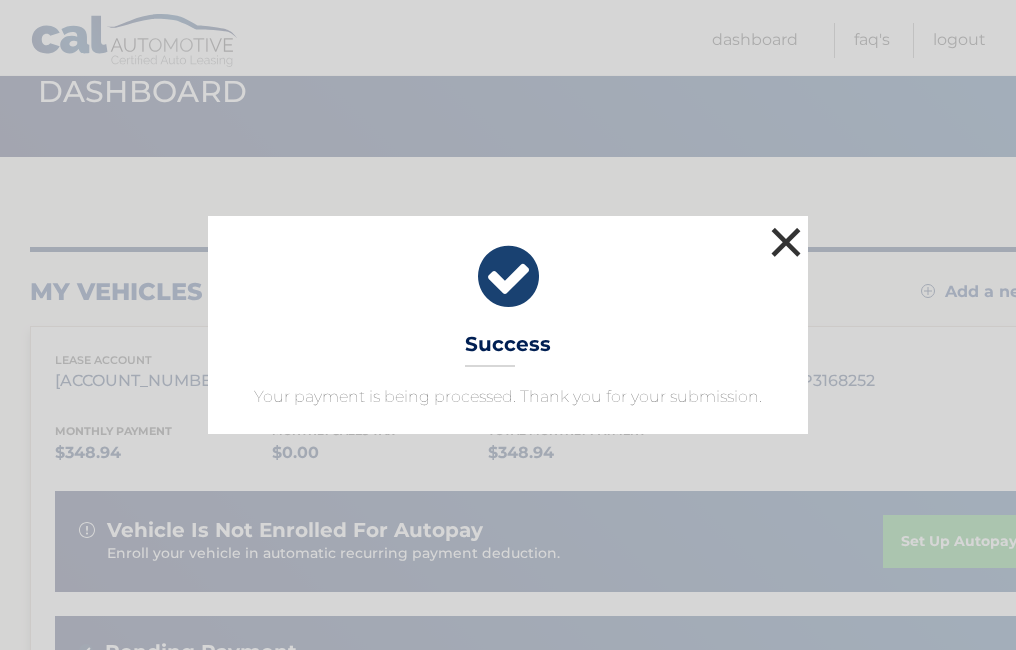 click on "×" at bounding box center [786, 242] 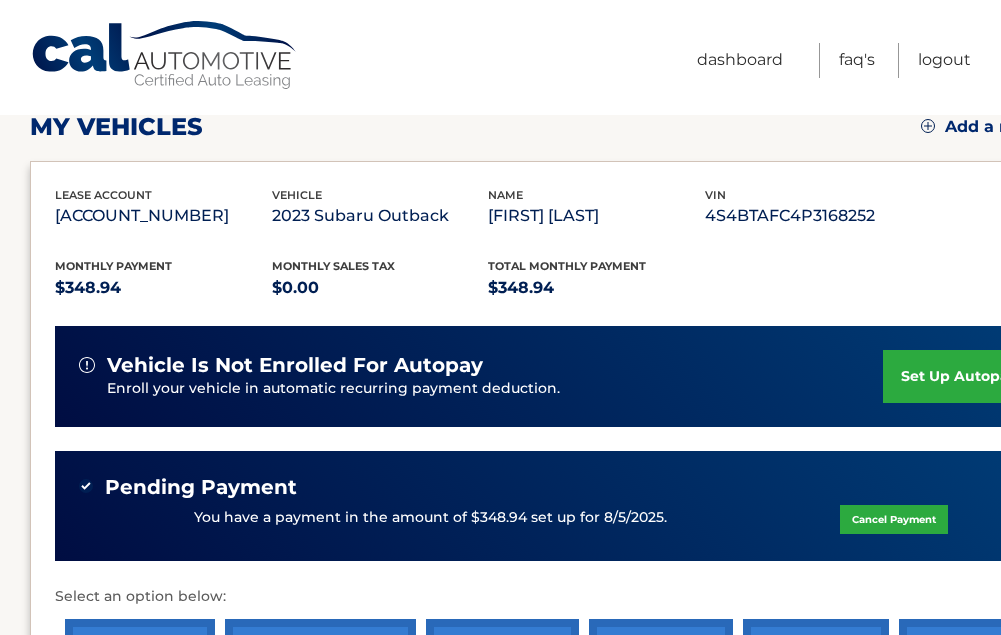 scroll, scrollTop: 15, scrollLeft: 0, axis: vertical 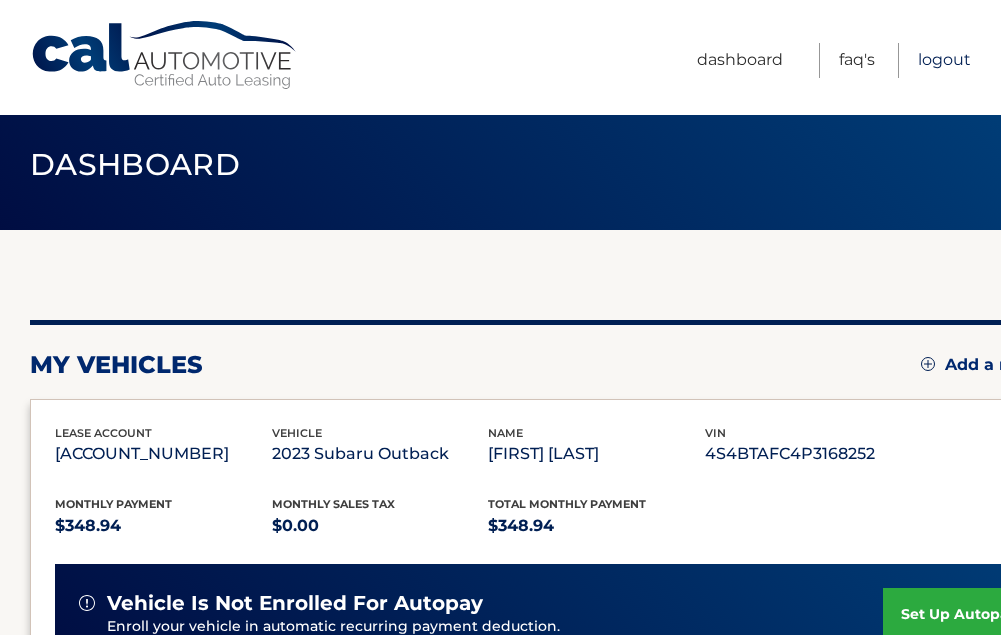 click on "Logout" at bounding box center [944, 60] 